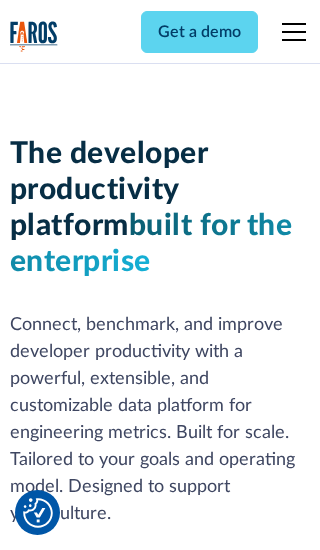 scroll, scrollTop: 0, scrollLeft: 0, axis: both 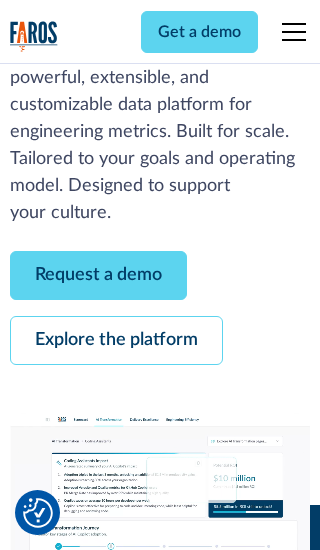 click on "Request a demo" at bounding box center (98, 275) 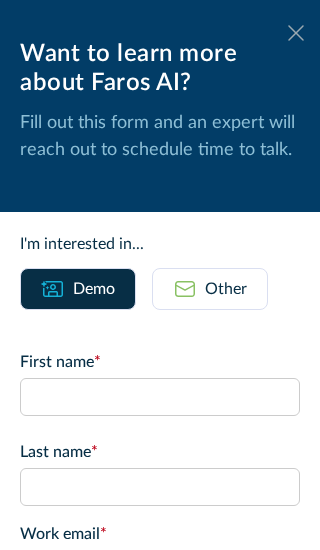 click 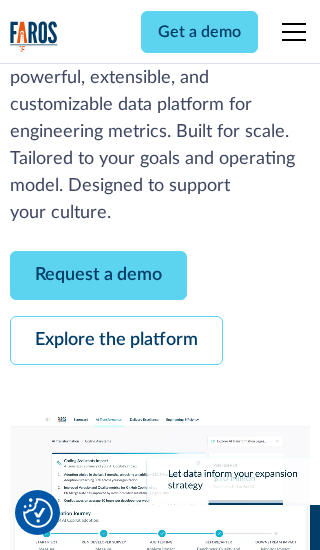scroll, scrollTop: 366, scrollLeft: 0, axis: vertical 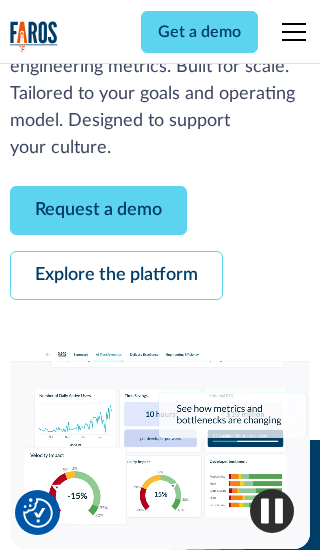 click on "Explore the platform" at bounding box center (116, 275) 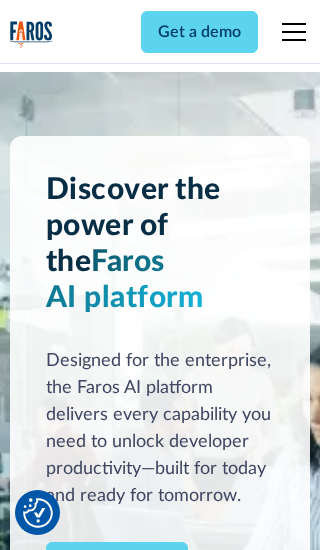 scroll, scrollTop: 0, scrollLeft: 0, axis: both 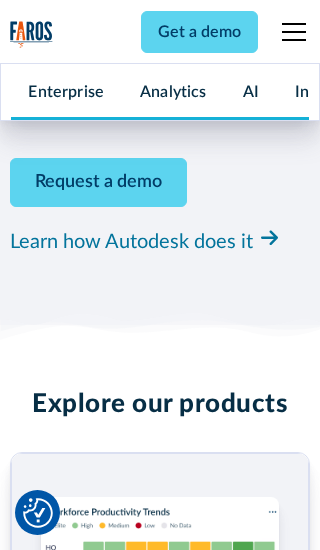 click on "Pricing" at bounding box center (34, 2462) 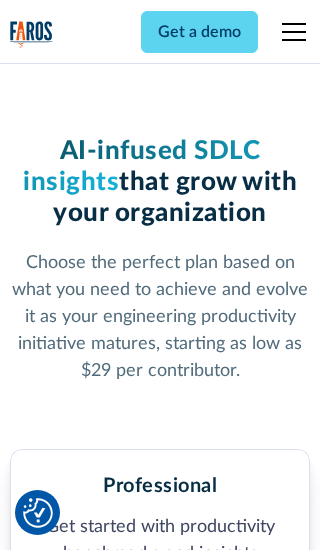 scroll, scrollTop: 0, scrollLeft: 0, axis: both 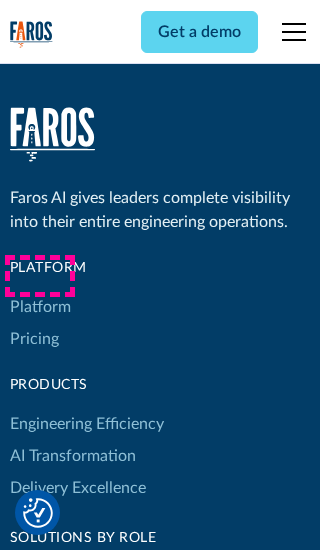 click on "Platform" at bounding box center (40, 307) 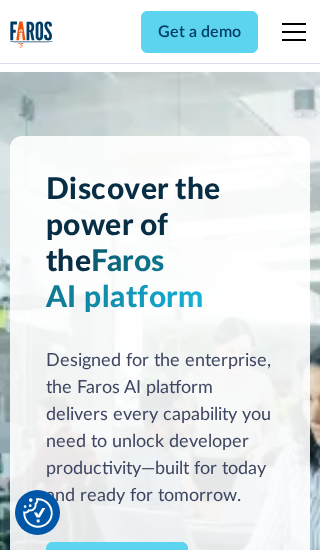 scroll, scrollTop: 0, scrollLeft: 0, axis: both 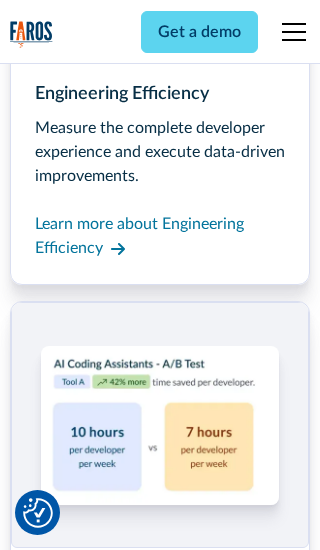 click on "Coding Assistant Impact" at bounding box center (95, 2431) 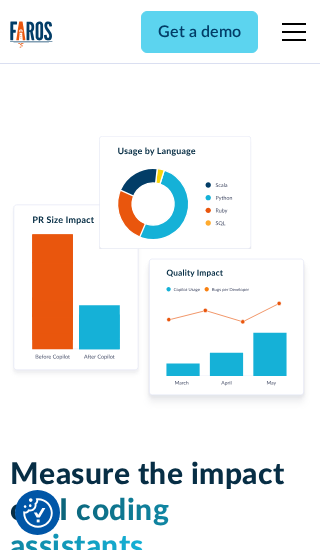 scroll, scrollTop: 0, scrollLeft: 0, axis: both 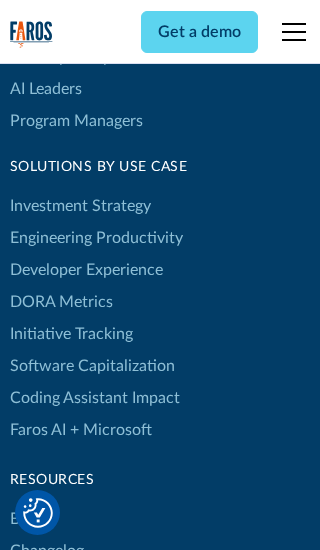 click on "DORA Metrics" at bounding box center [61, 302] 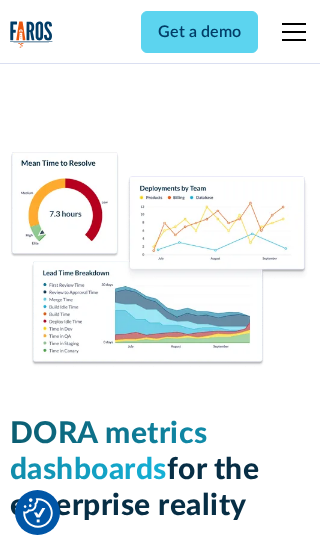 scroll, scrollTop: 0, scrollLeft: 0, axis: both 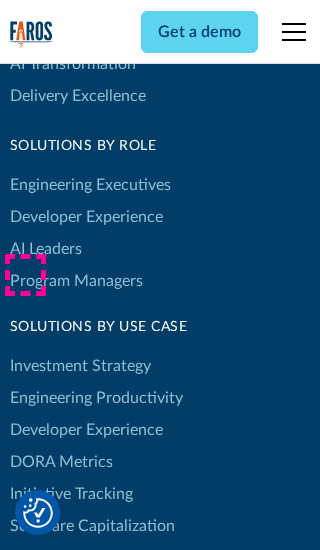click on "Blog" at bounding box center [25, 679] 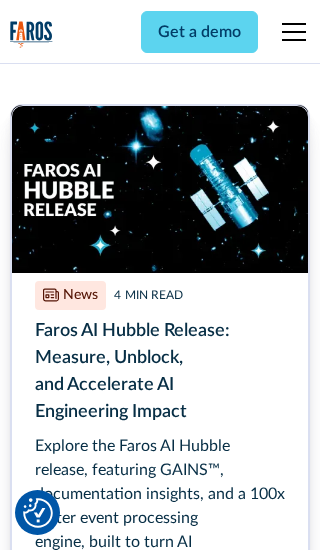 scroll, scrollTop: 0, scrollLeft: 0, axis: both 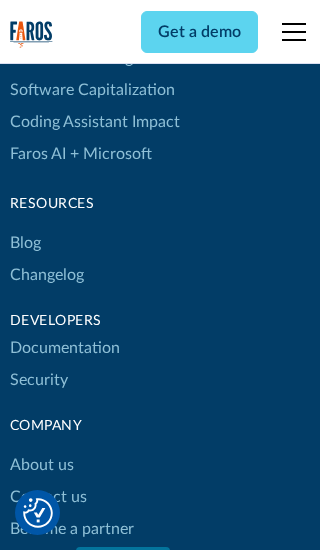 click on "Changelog" at bounding box center [47, 275] 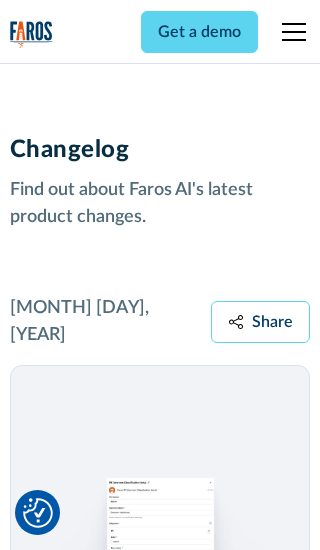 scroll, scrollTop: 0, scrollLeft: 0, axis: both 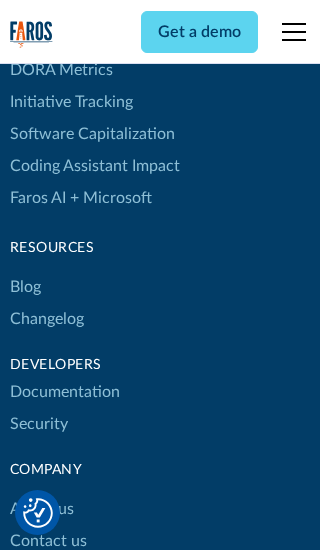 click on "About us" at bounding box center [42, 509] 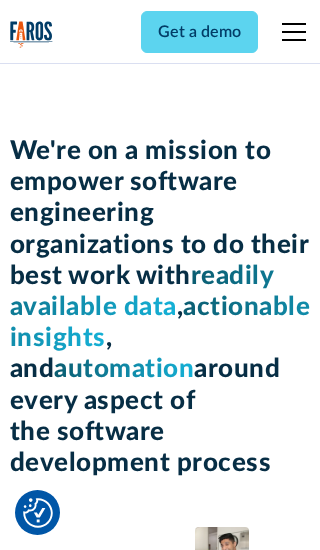 scroll, scrollTop: 0, scrollLeft: 0, axis: both 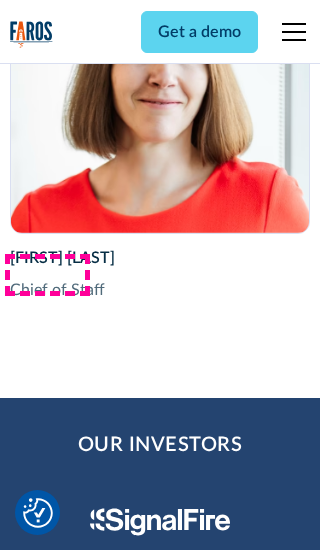 click on "Contact us" at bounding box center [48, 2829] 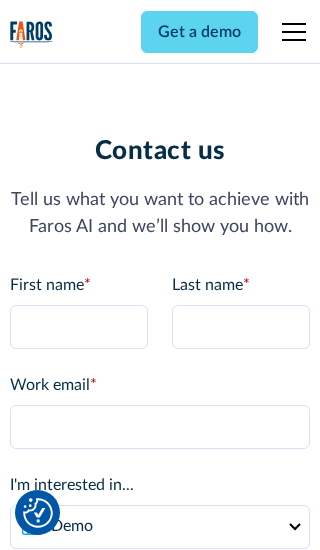 scroll, scrollTop: 0, scrollLeft: 0, axis: both 